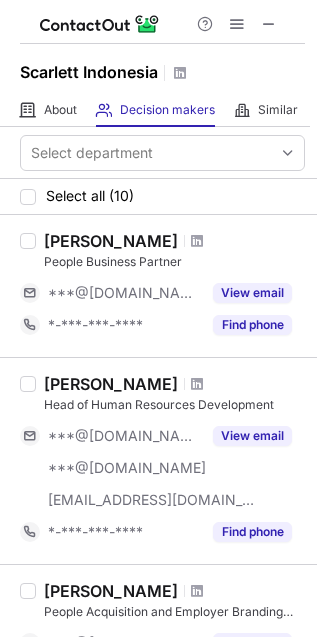 scroll, scrollTop: 0, scrollLeft: 0, axis: both 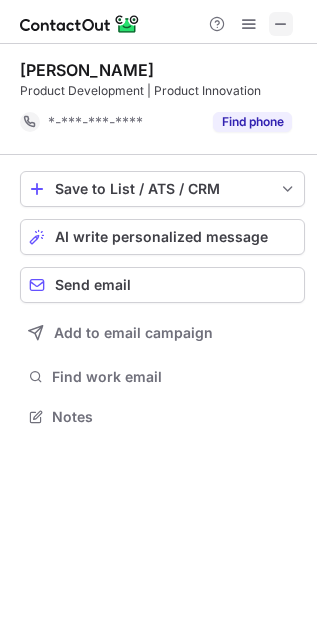 click at bounding box center (281, 24) 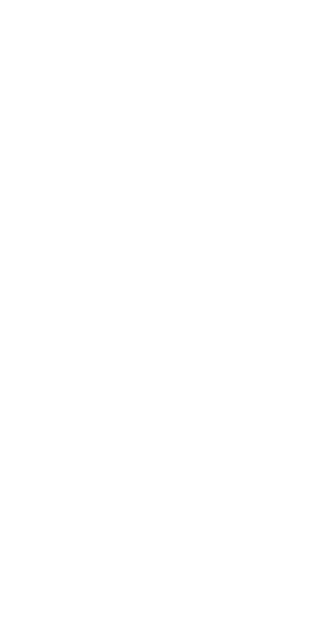 scroll, scrollTop: 0, scrollLeft: 0, axis: both 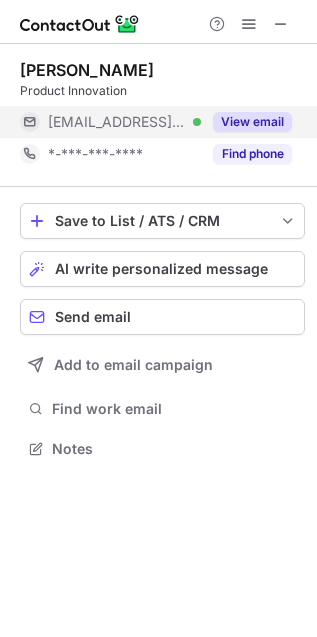 click on "View email" at bounding box center (252, 122) 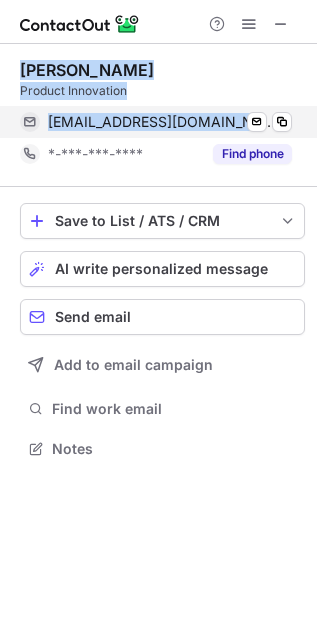 drag, startPoint x: 21, startPoint y: 60, endPoint x: 286, endPoint y: 134, distance: 275.13815 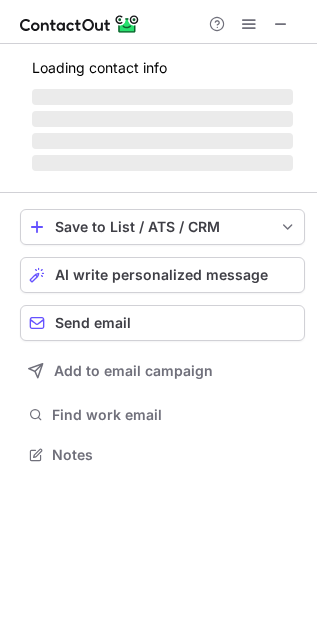 scroll, scrollTop: 11, scrollLeft: 10, axis: both 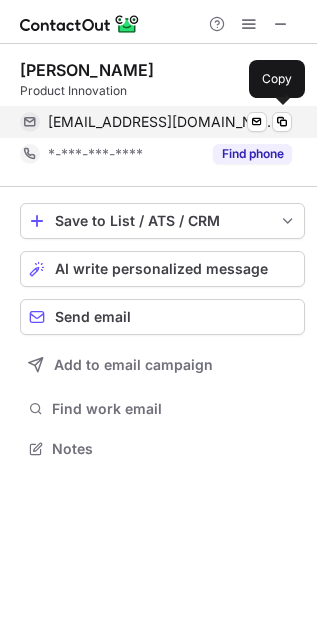 drag, startPoint x: 7, startPoint y: 60, endPoint x: 271, endPoint y: 111, distance: 268.881 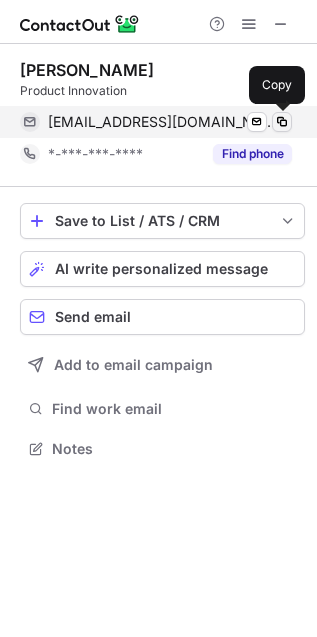click at bounding box center (282, 122) 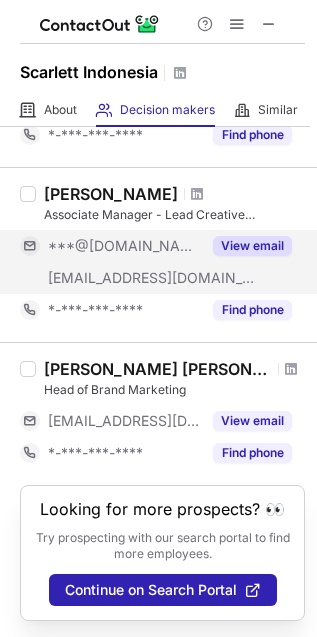 scroll, scrollTop: 1433, scrollLeft: 0, axis: vertical 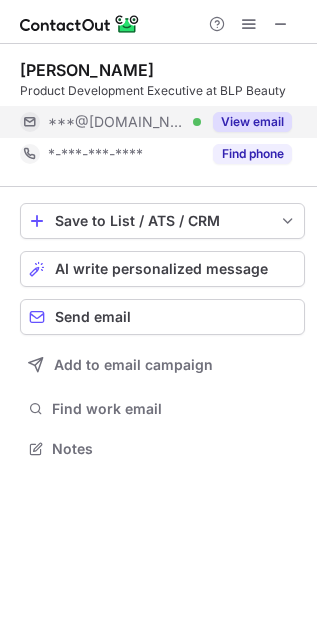 click on "View email" at bounding box center (252, 122) 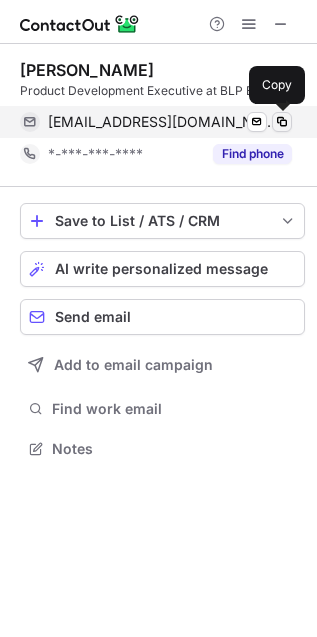 click at bounding box center (282, 122) 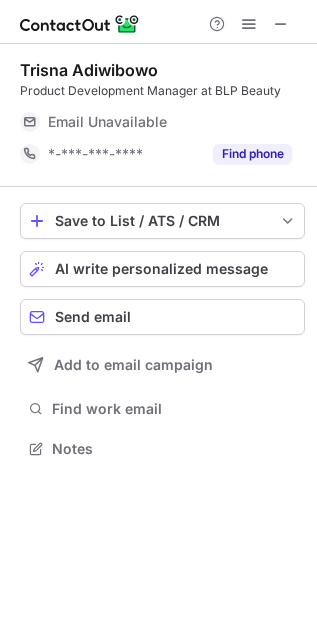 scroll, scrollTop: 11, scrollLeft: 10, axis: both 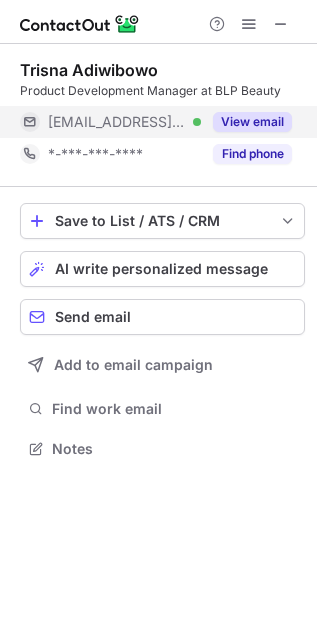 click on "View email" at bounding box center [252, 122] 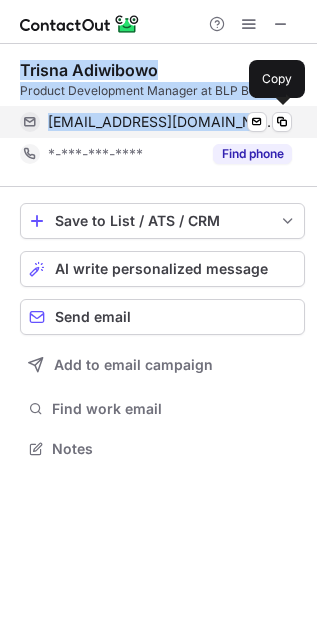 drag, startPoint x: 20, startPoint y: 57, endPoint x: 236, endPoint y: 113, distance: 223.1412 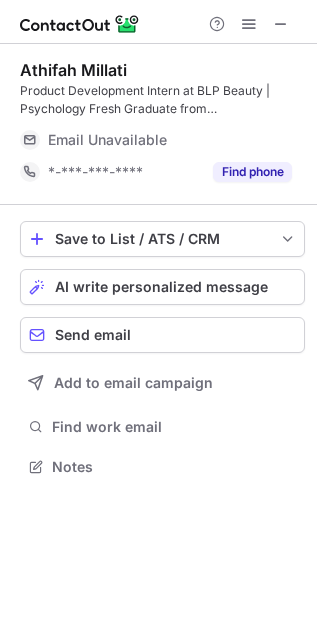 scroll, scrollTop: 10, scrollLeft: 10, axis: both 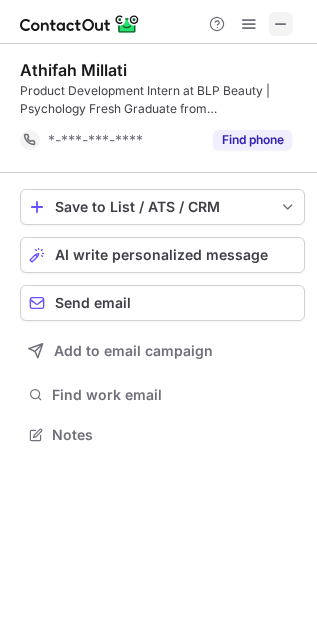click at bounding box center [281, 24] 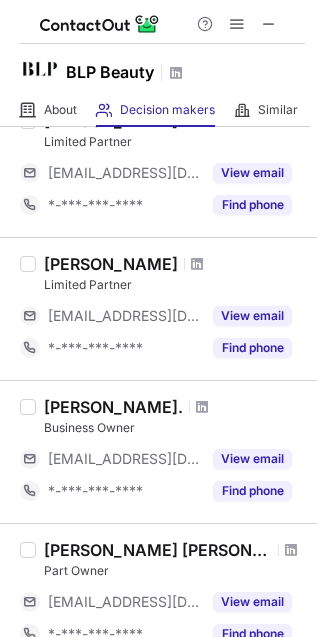 scroll, scrollTop: 1242, scrollLeft: 0, axis: vertical 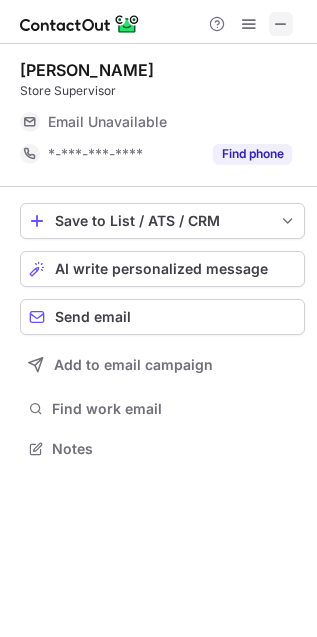 click at bounding box center [281, 24] 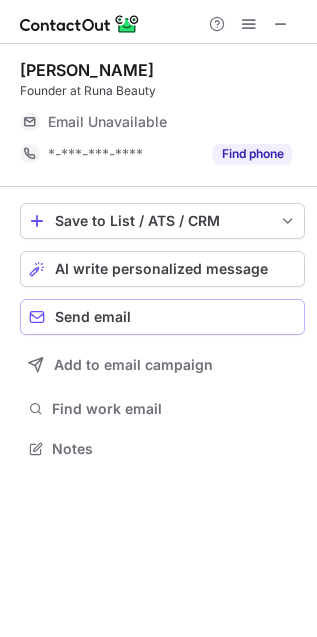 scroll, scrollTop: 11, scrollLeft: 10, axis: both 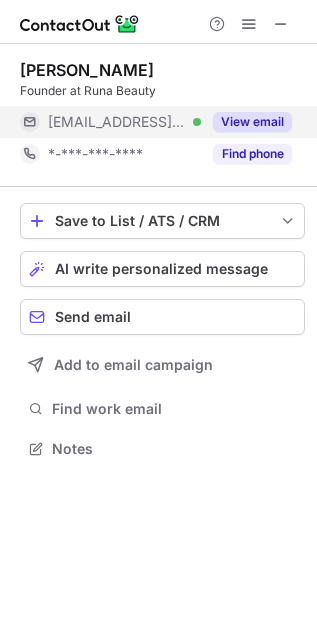 click on "View email" at bounding box center [252, 122] 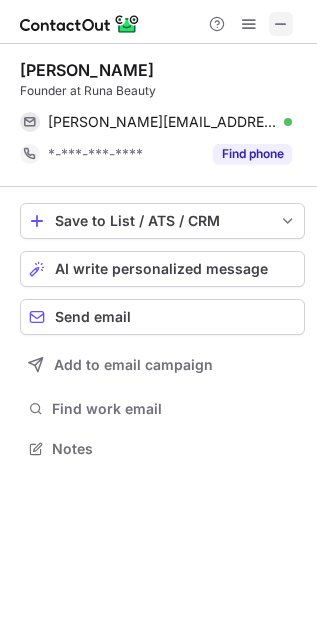 click at bounding box center [281, 24] 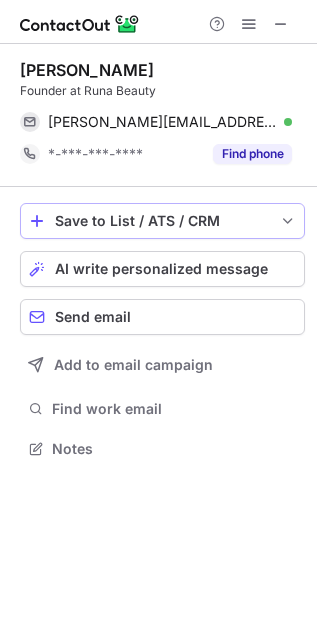 scroll, scrollTop: 10, scrollLeft: 10, axis: both 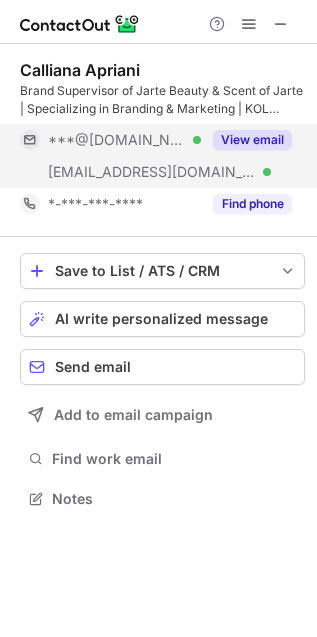 click on "View email" at bounding box center (252, 140) 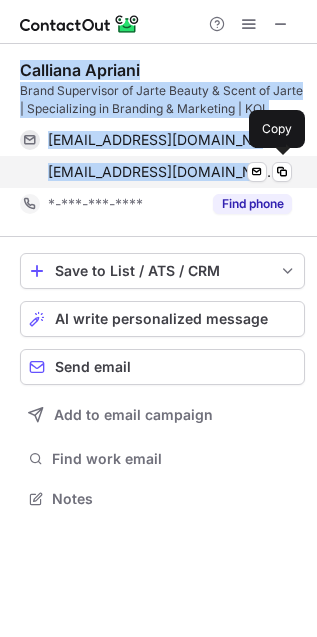 drag, startPoint x: 12, startPoint y: 68, endPoint x: 230, endPoint y: 161, distance: 237.00844 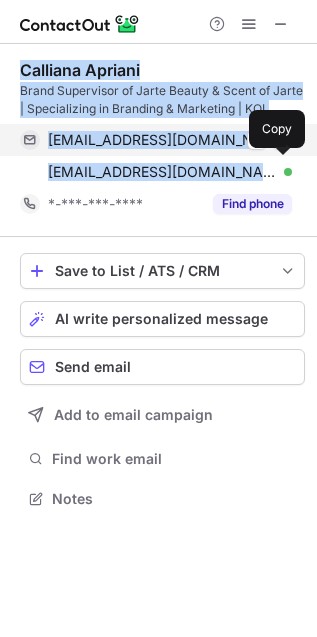 copy on "Calliana Apriani Brand Supervisor of Jarte Beauty & Scent of Jarte | Specializing in Branding & Marketing | KOL Partnerships & Social Media Growth Specialist callianaapriani@gmail.com Verified Send email Copy calliana@jartebeauty.com" 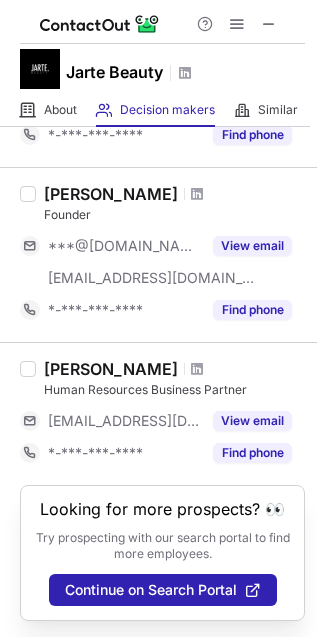 scroll, scrollTop: 272, scrollLeft: 0, axis: vertical 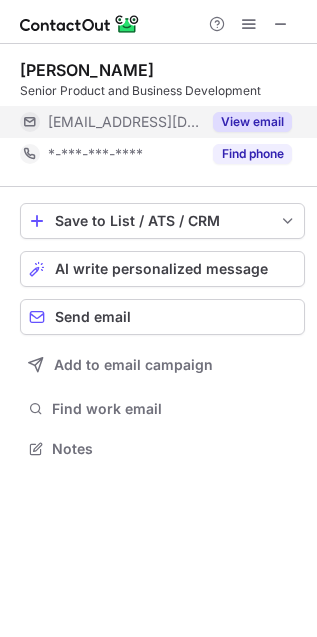 click on "View email" at bounding box center [252, 122] 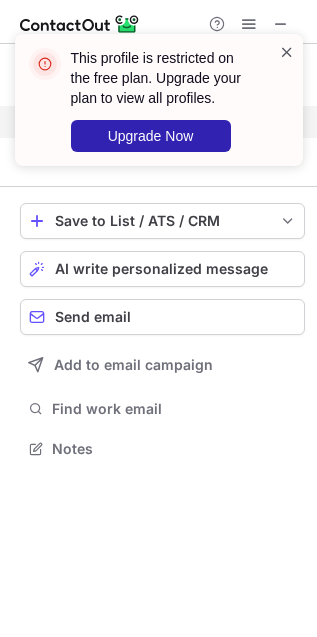 click at bounding box center [287, 52] 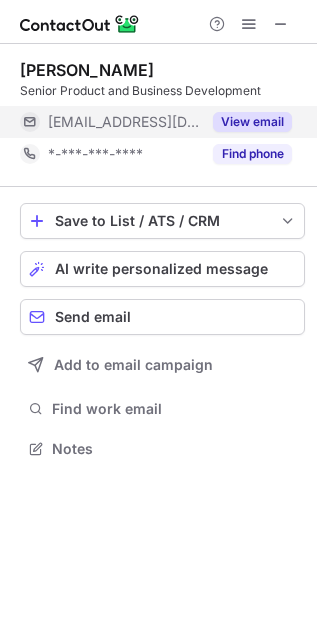click on "This profile is restricted on the free plan. Upgrade your plan to view all profiles. Upgrade Now" at bounding box center [159, 108] 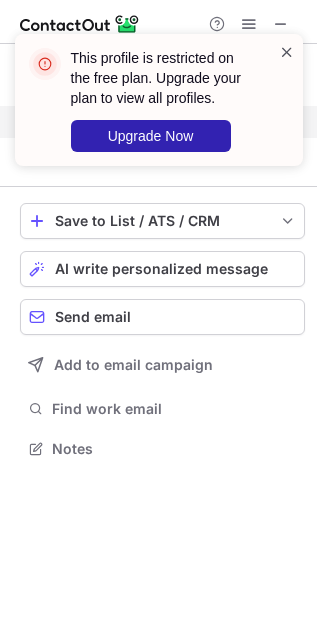 click at bounding box center (287, 52) 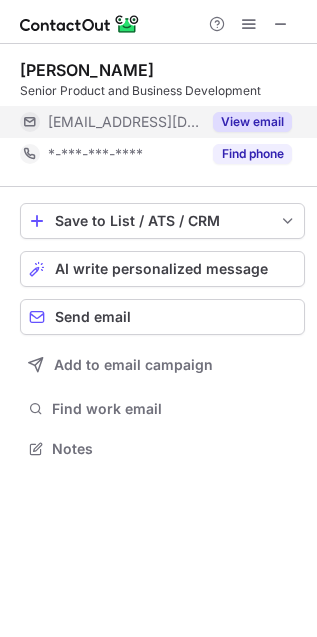 click on "This profile is restricted on the free plan. Upgrade your plan to view all profiles. Upgrade Now" at bounding box center [159, 108] 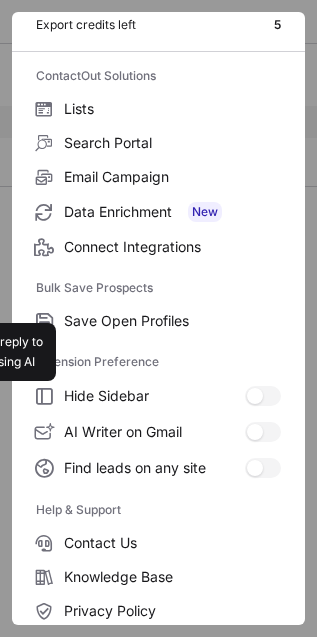 scroll, scrollTop: 194, scrollLeft: 0, axis: vertical 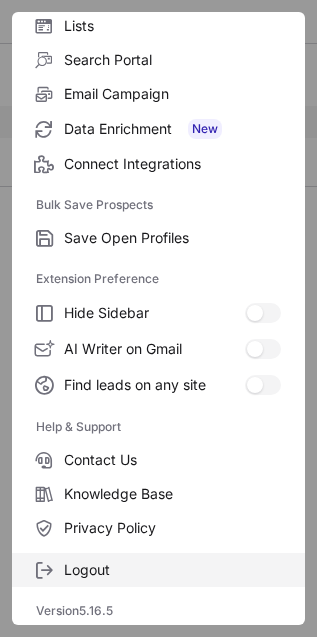 click on "Logout" at bounding box center [158, 570] 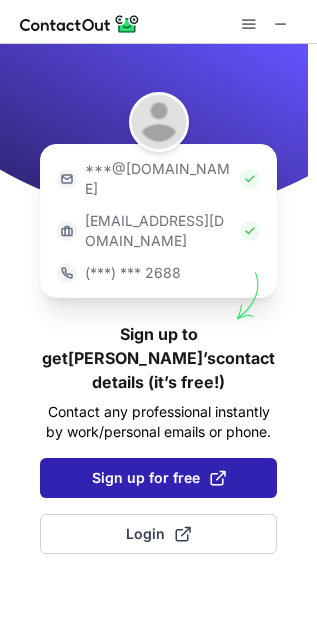 click on "Sign up for free" at bounding box center (159, 478) 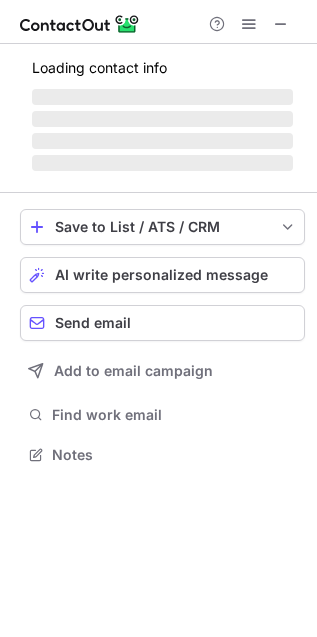 scroll, scrollTop: 11, scrollLeft: 10, axis: both 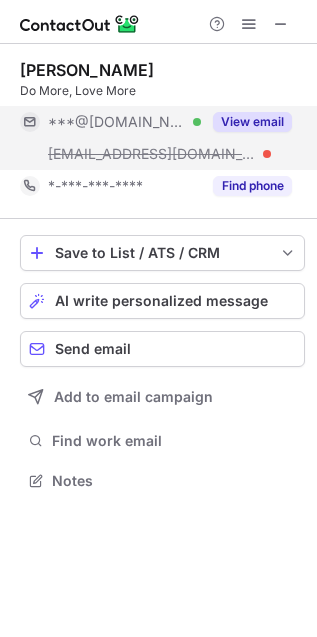 click on "View email" at bounding box center [252, 122] 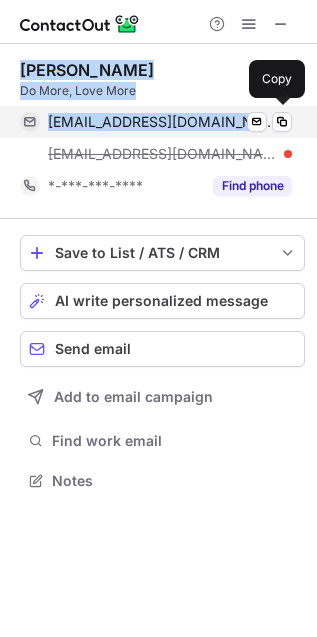 drag, startPoint x: 10, startPoint y: 61, endPoint x: 216, endPoint y: 124, distance: 215.4182 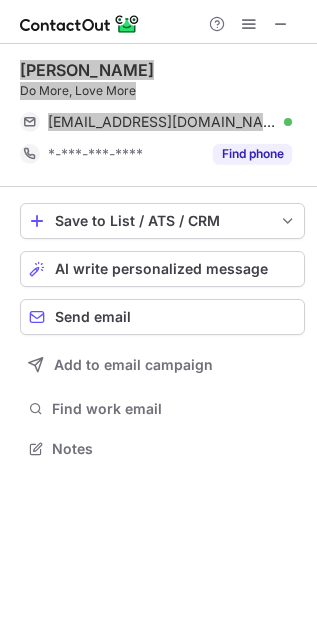 scroll, scrollTop: 435, scrollLeft: 317, axis: both 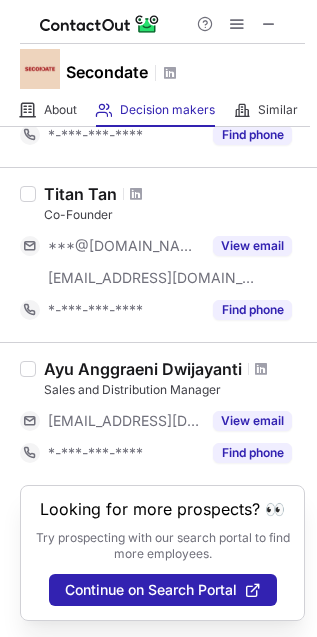 click at bounding box center [136, 194] 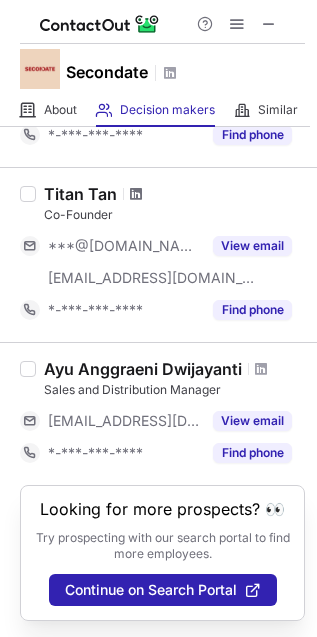 click at bounding box center [136, 194] 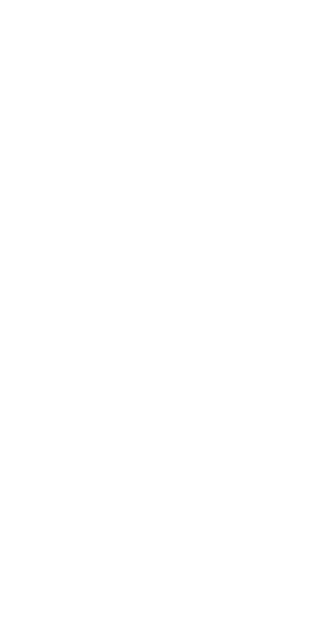 scroll, scrollTop: 0, scrollLeft: 0, axis: both 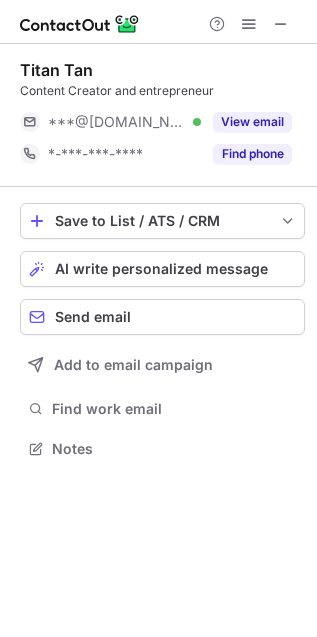 click at bounding box center (281, 24) 